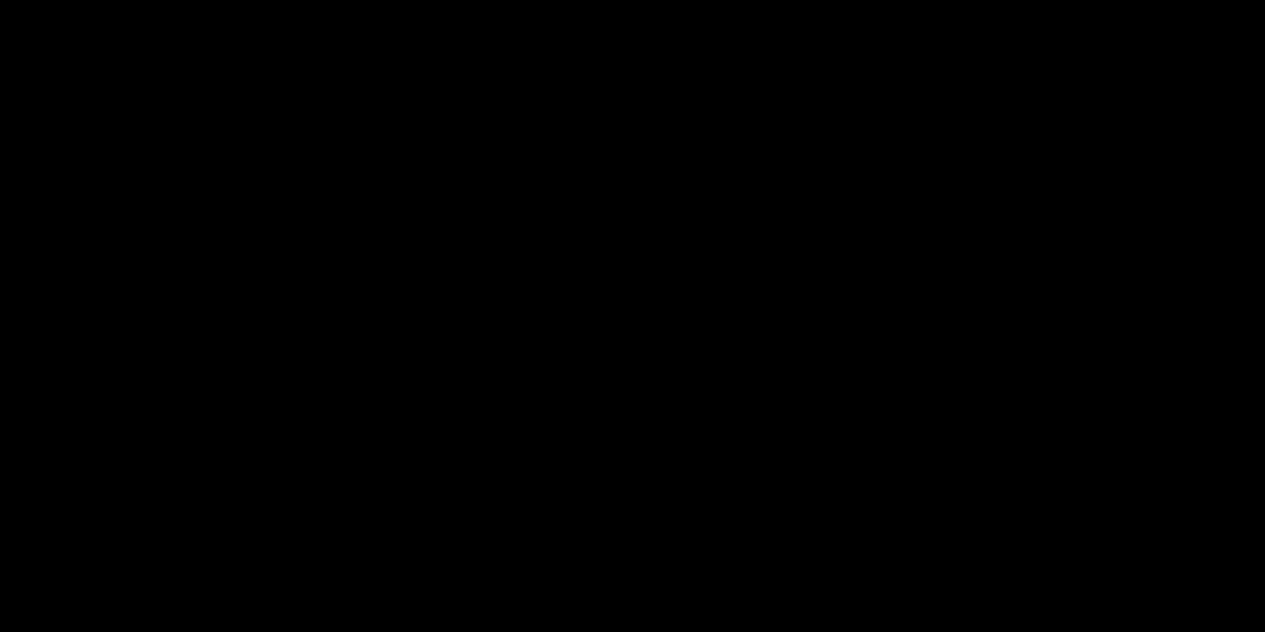 scroll, scrollTop: 0, scrollLeft: 0, axis: both 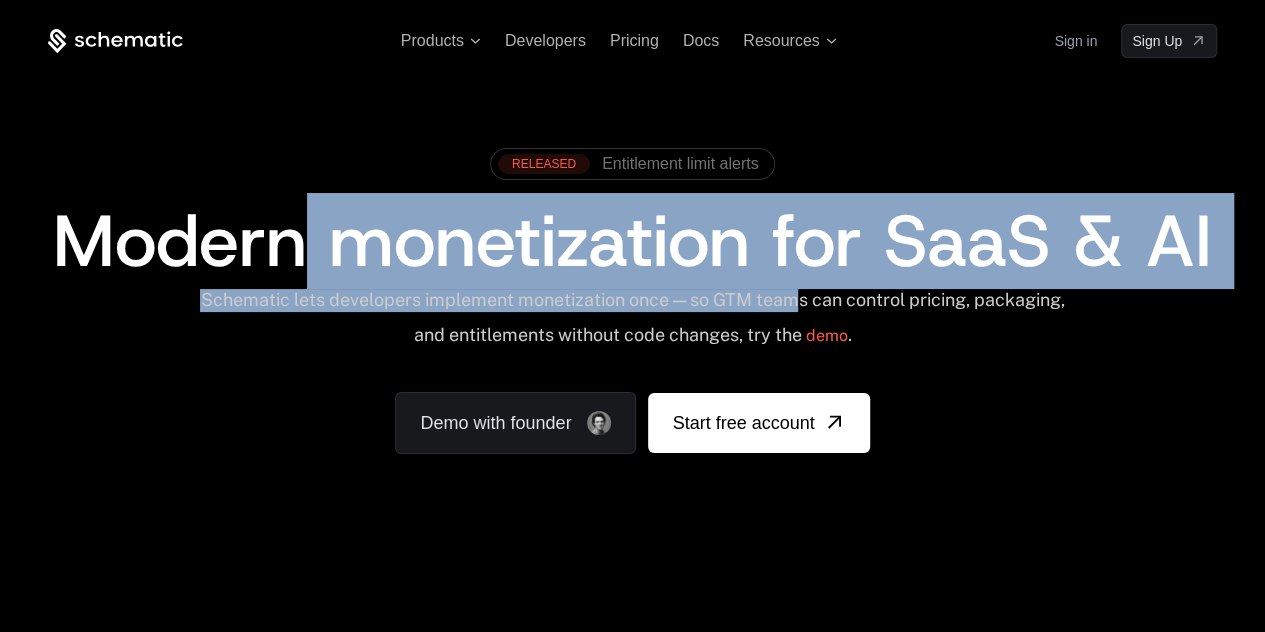 drag, startPoint x: 292, startPoint y: 225, endPoint x: 845, endPoint y: 301, distance: 558.198 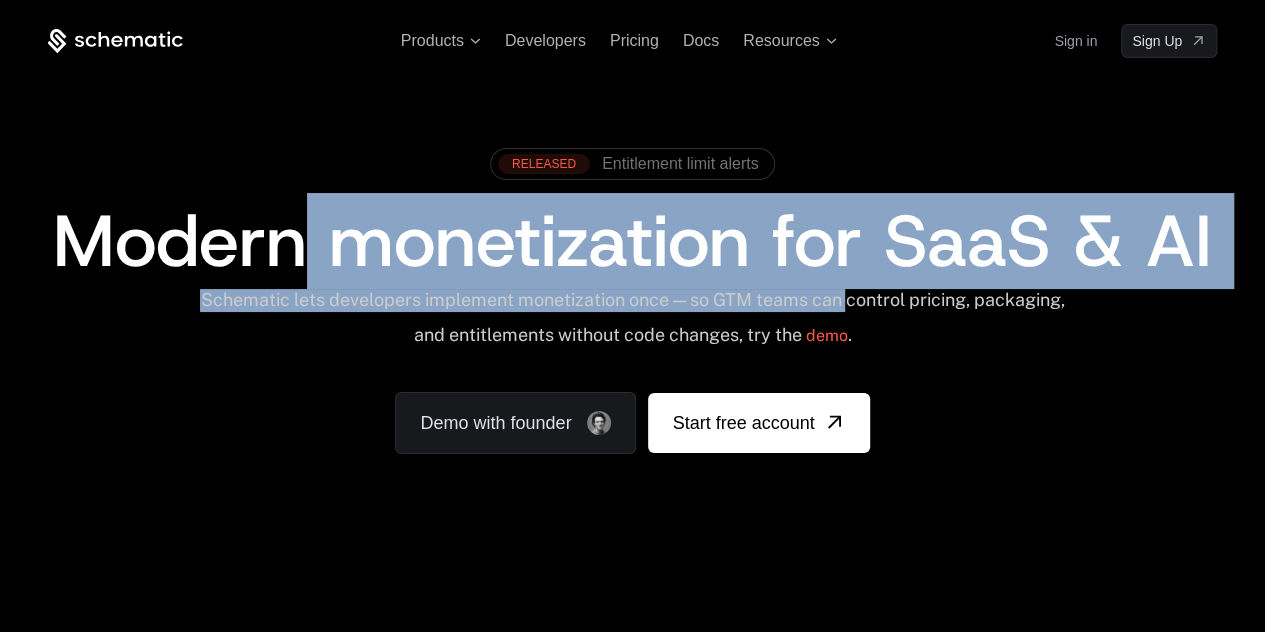 click on "Schematic lets developers implement monetization once — so GTM teams can control pricing, packaging, and entitlements without code changes, try the   demo ." at bounding box center [632, 324] 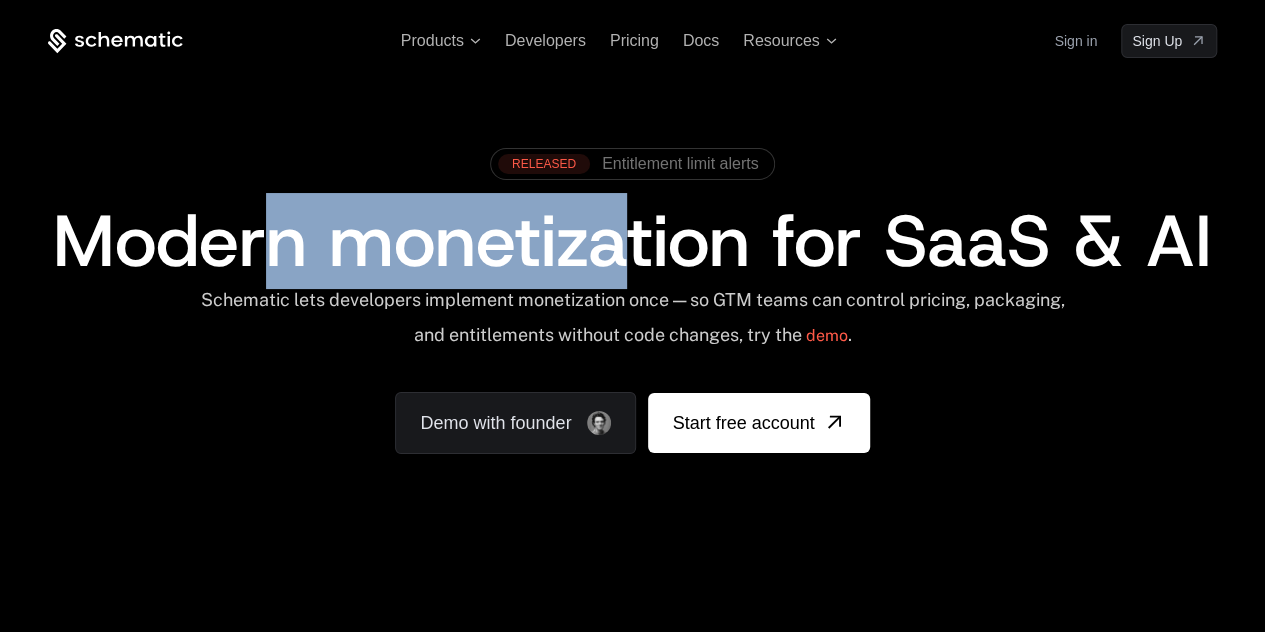 drag, startPoint x: 258, startPoint y: 279, endPoint x: 632, endPoint y: 276, distance: 374.01202 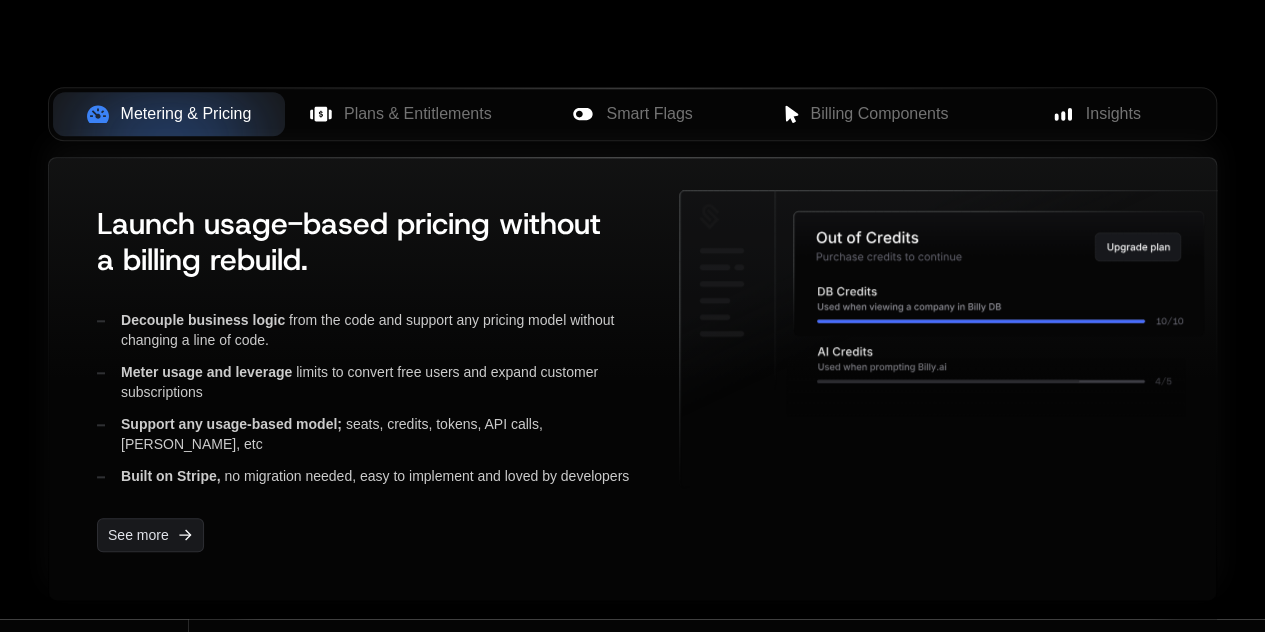 scroll, scrollTop: 872, scrollLeft: 0, axis: vertical 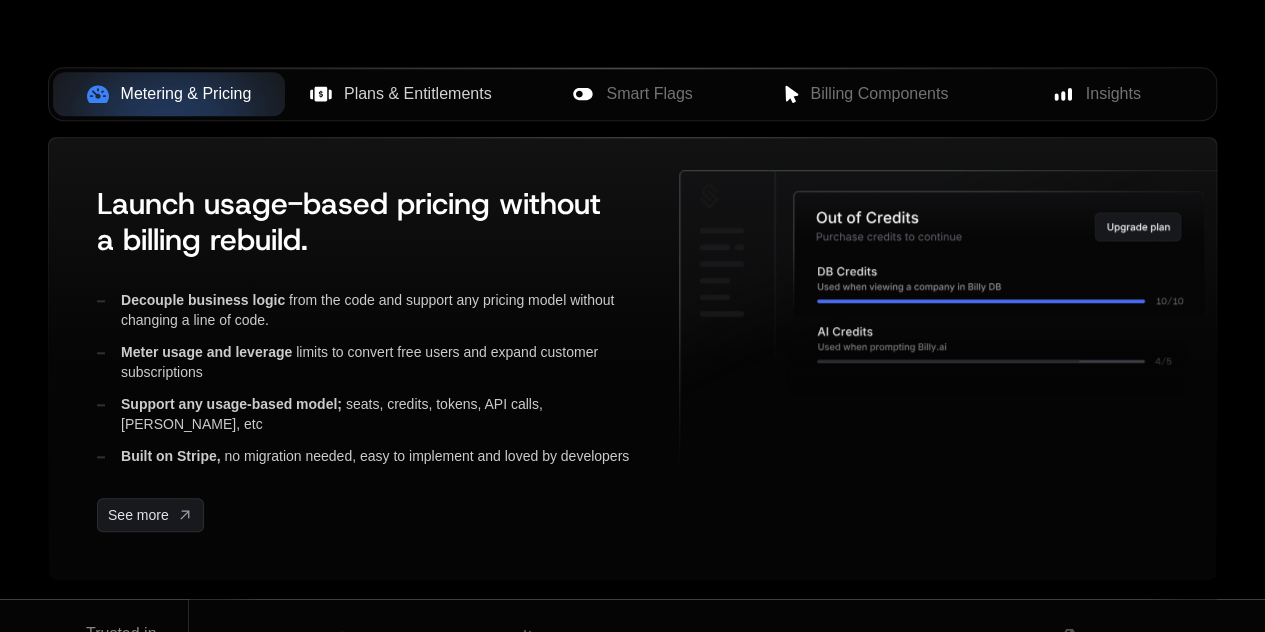 click on "Plans & Entitlements" at bounding box center (401, 94) 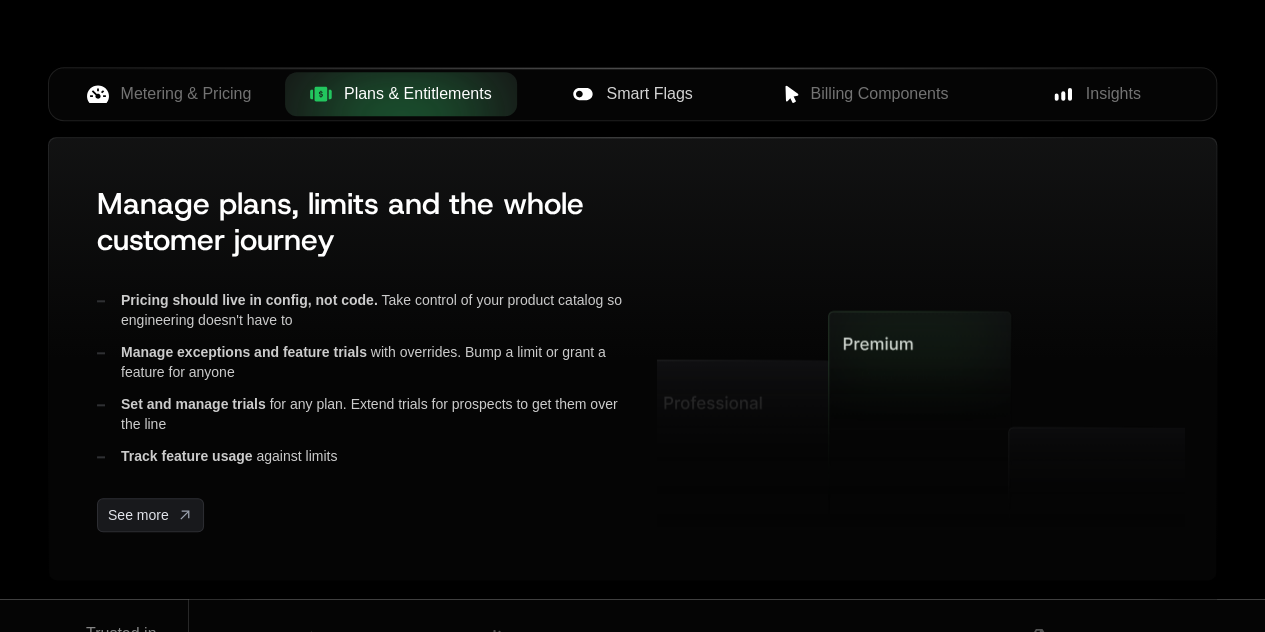 click on "Smart Flags" at bounding box center (649, 94) 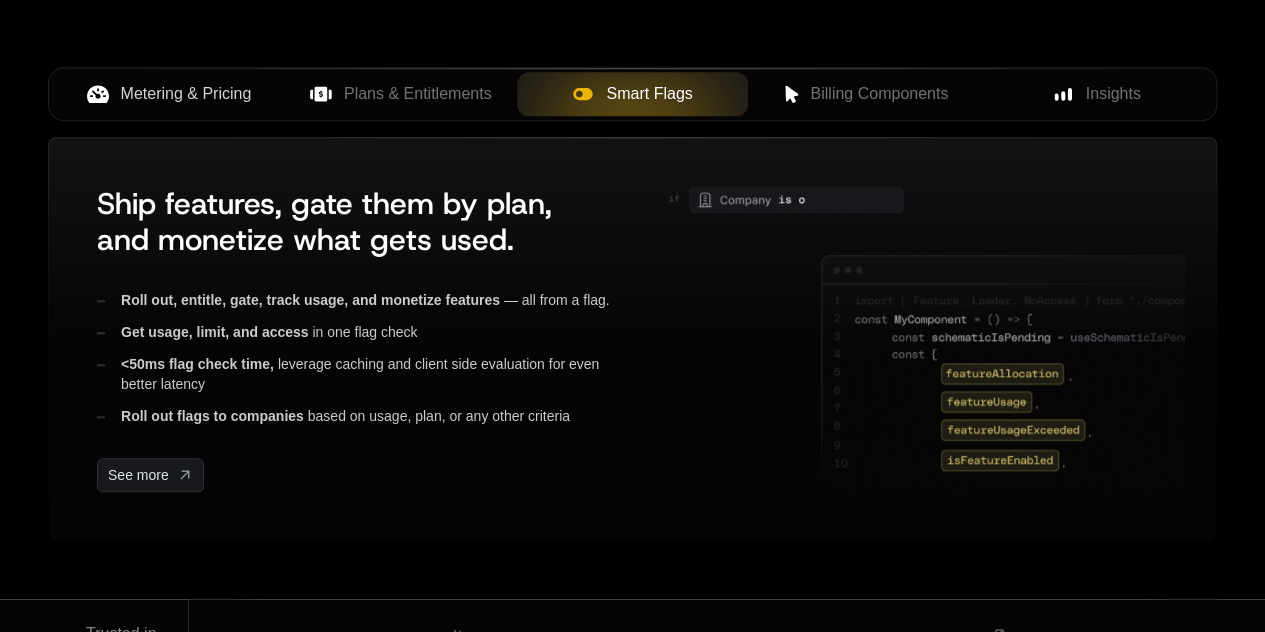 click on "Metering & Pricing" at bounding box center [186, 94] 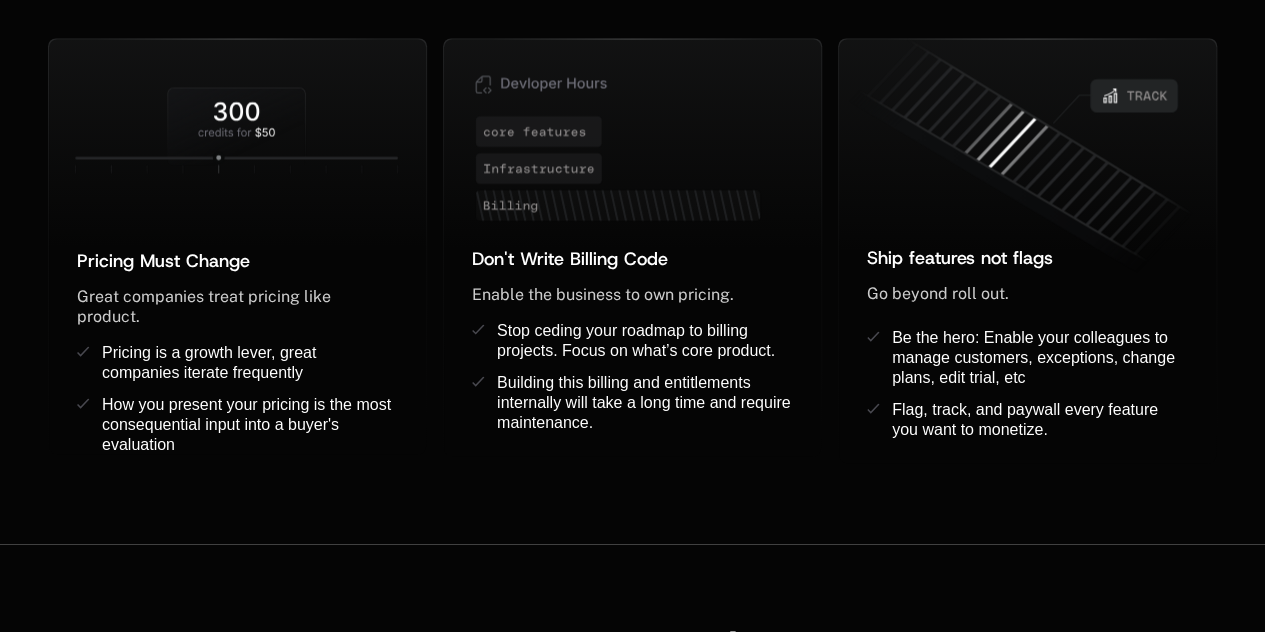 scroll, scrollTop: 1752, scrollLeft: 0, axis: vertical 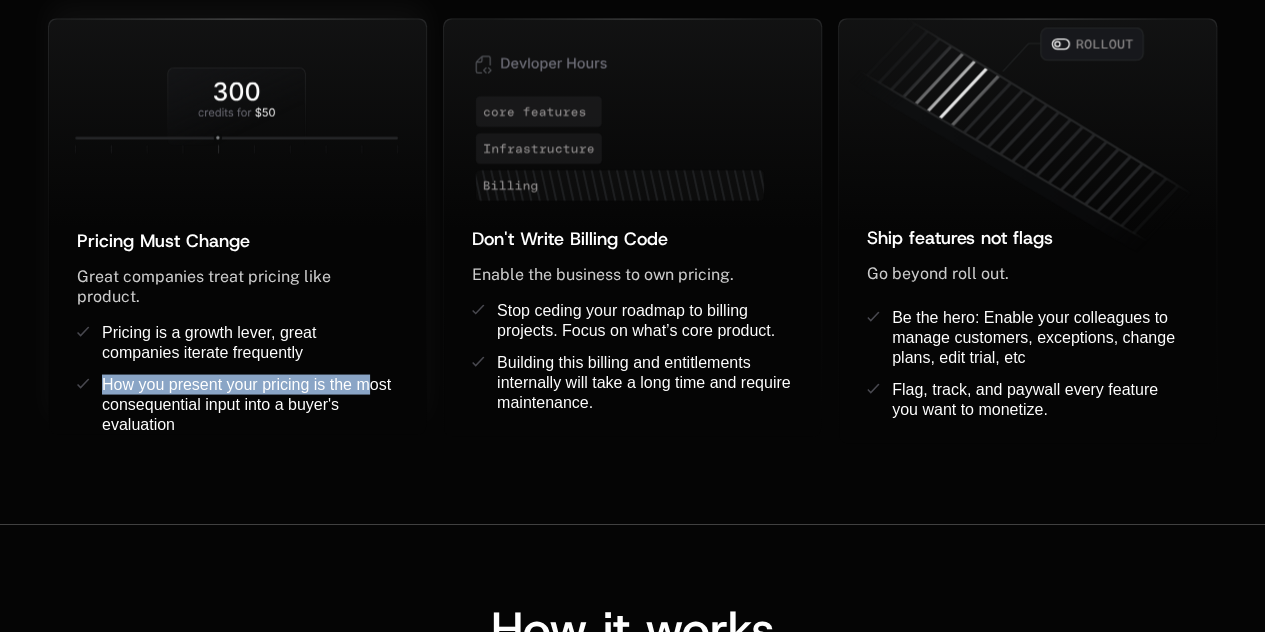 drag, startPoint x: 98, startPoint y: 367, endPoint x: 364, endPoint y: 373, distance: 266.06766 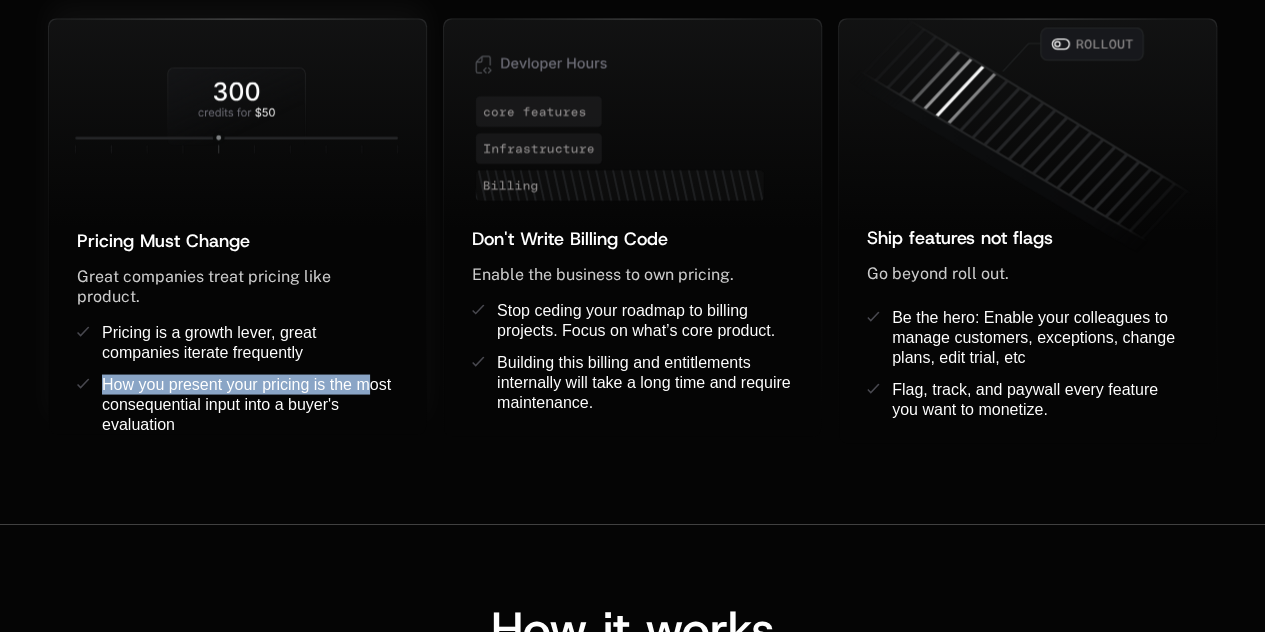 click on "How you present your pricing is the most consequential input into a buyer's evaluation" at bounding box center [250, 404] 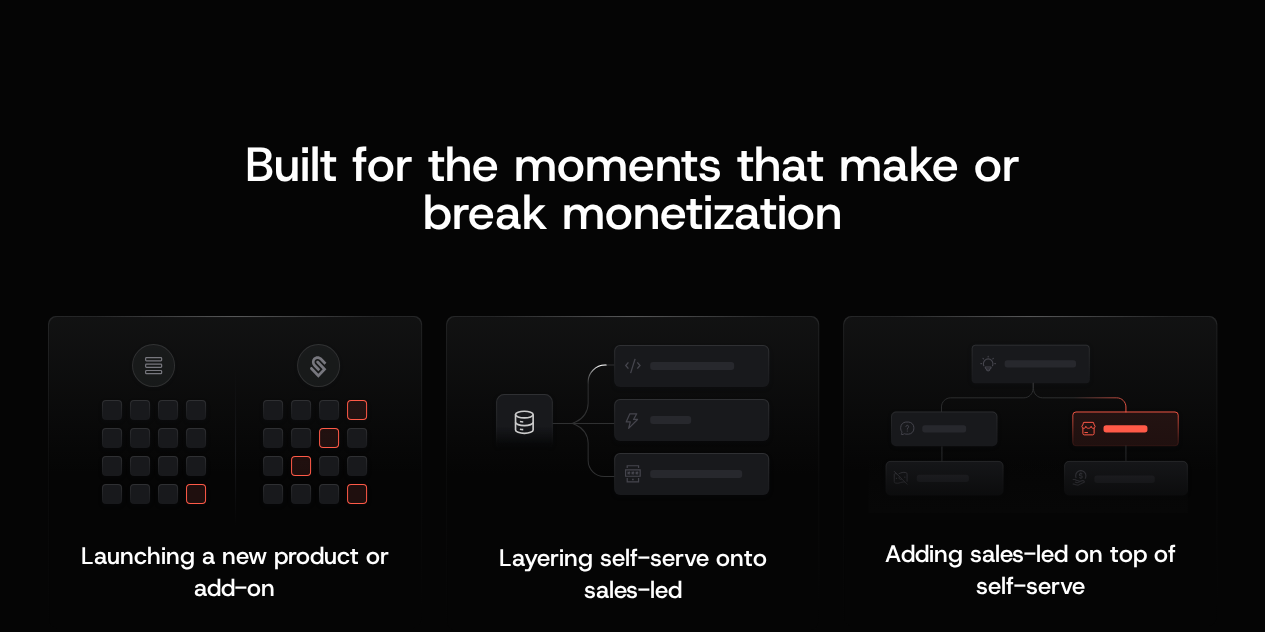 scroll, scrollTop: 0, scrollLeft: 0, axis: both 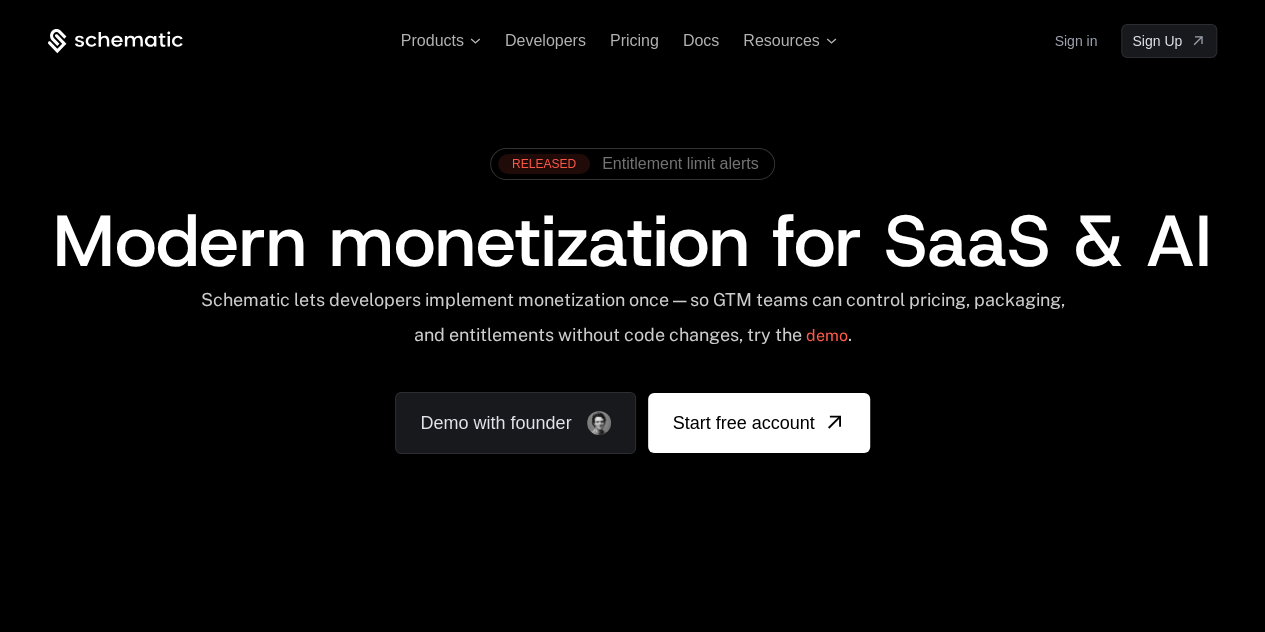 click on "Modern monetization for SaaS & AI" at bounding box center (632, 241) 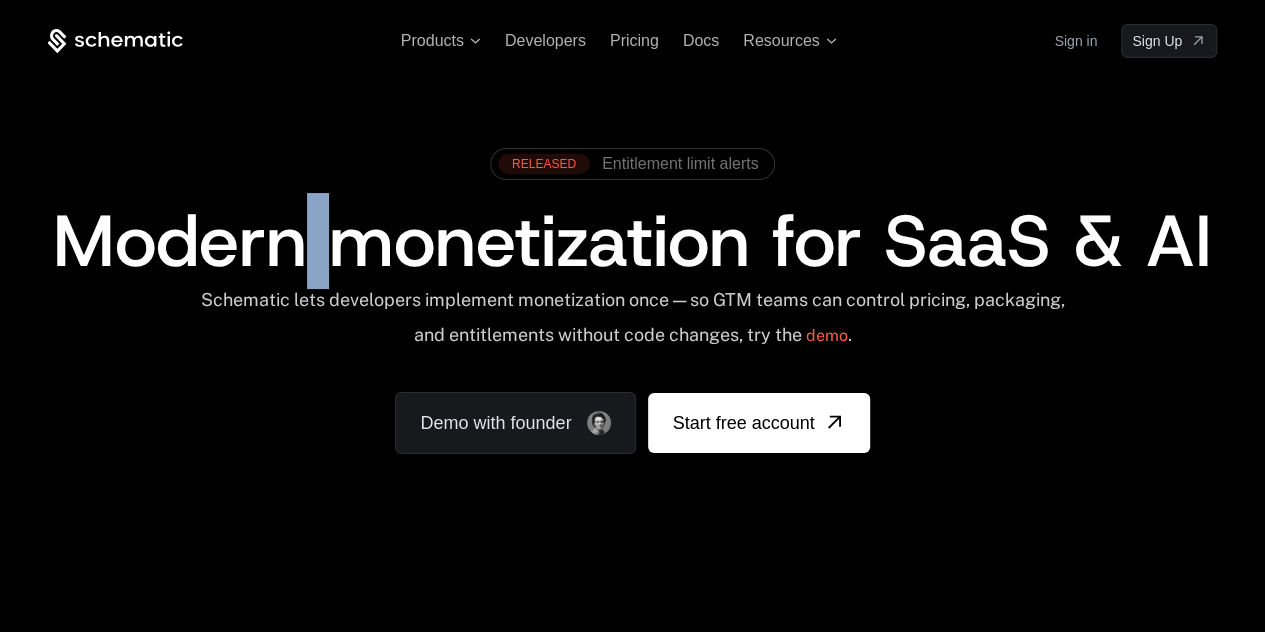 click on "Modern monetization for SaaS & AI" at bounding box center (632, 241) 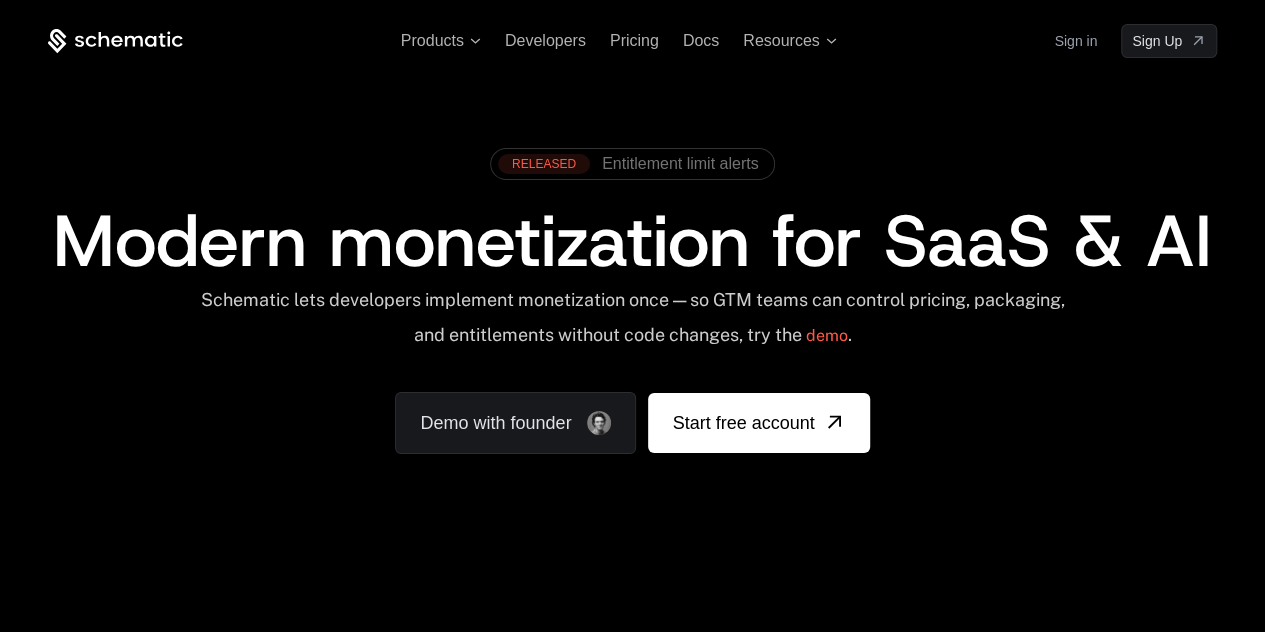 click on "Modern monetization for SaaS & AI" at bounding box center (632, 241) 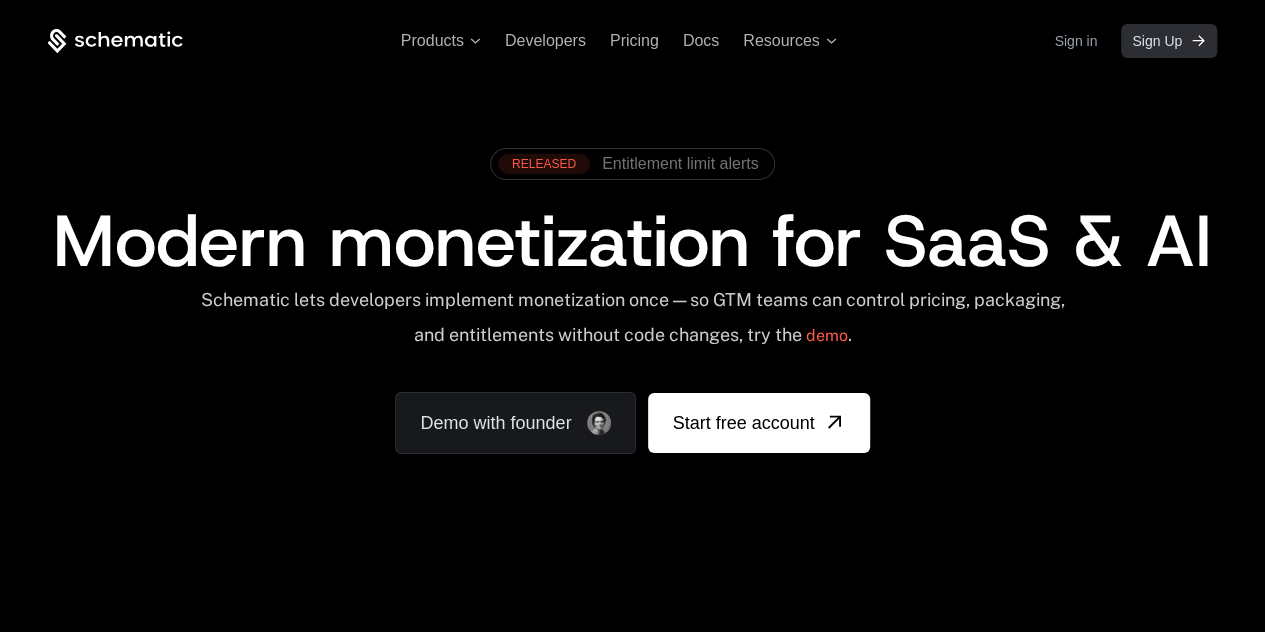 click on "Sign Up" at bounding box center [1157, 41] 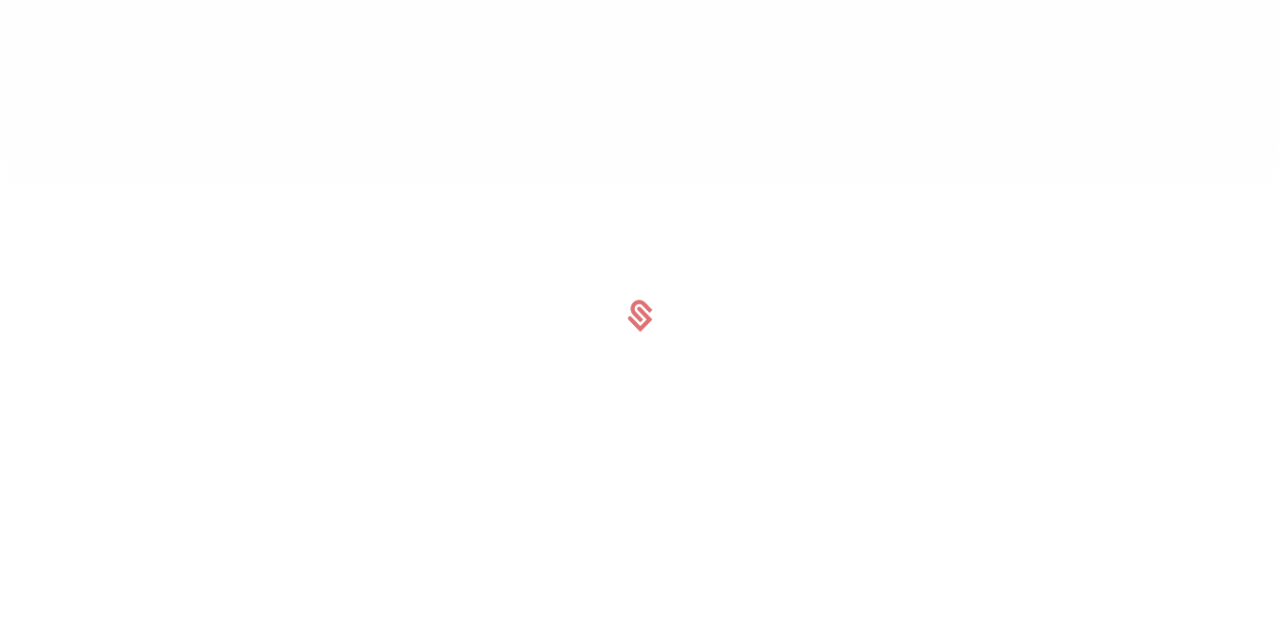 scroll, scrollTop: 0, scrollLeft: 0, axis: both 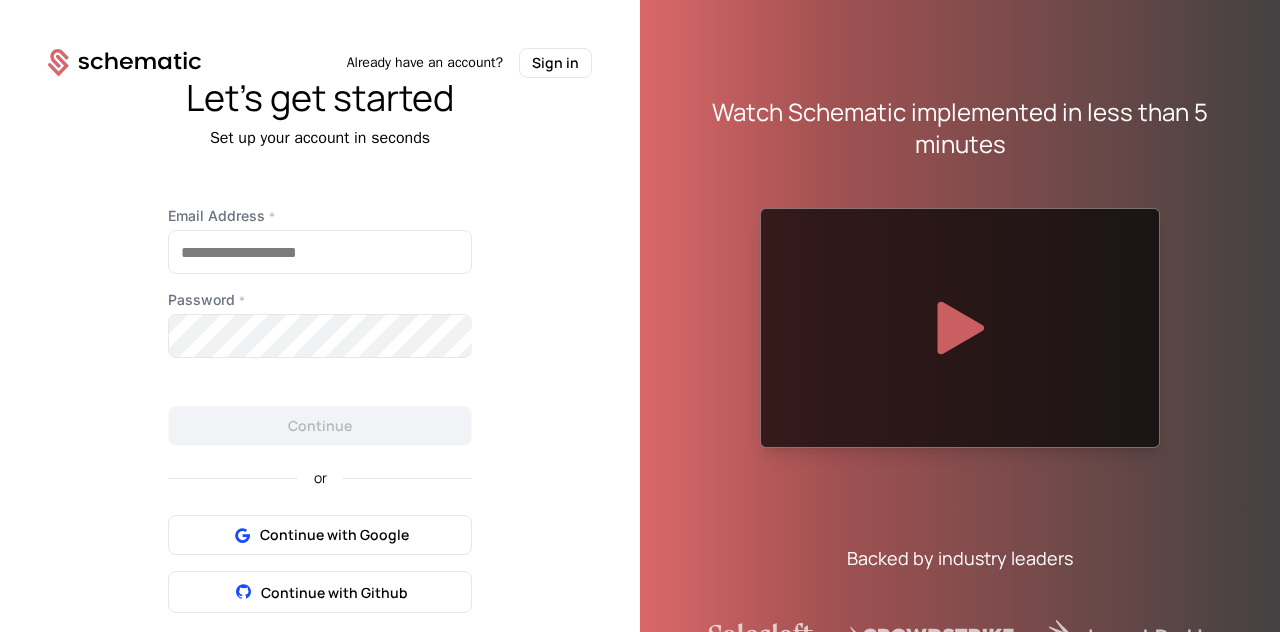 click 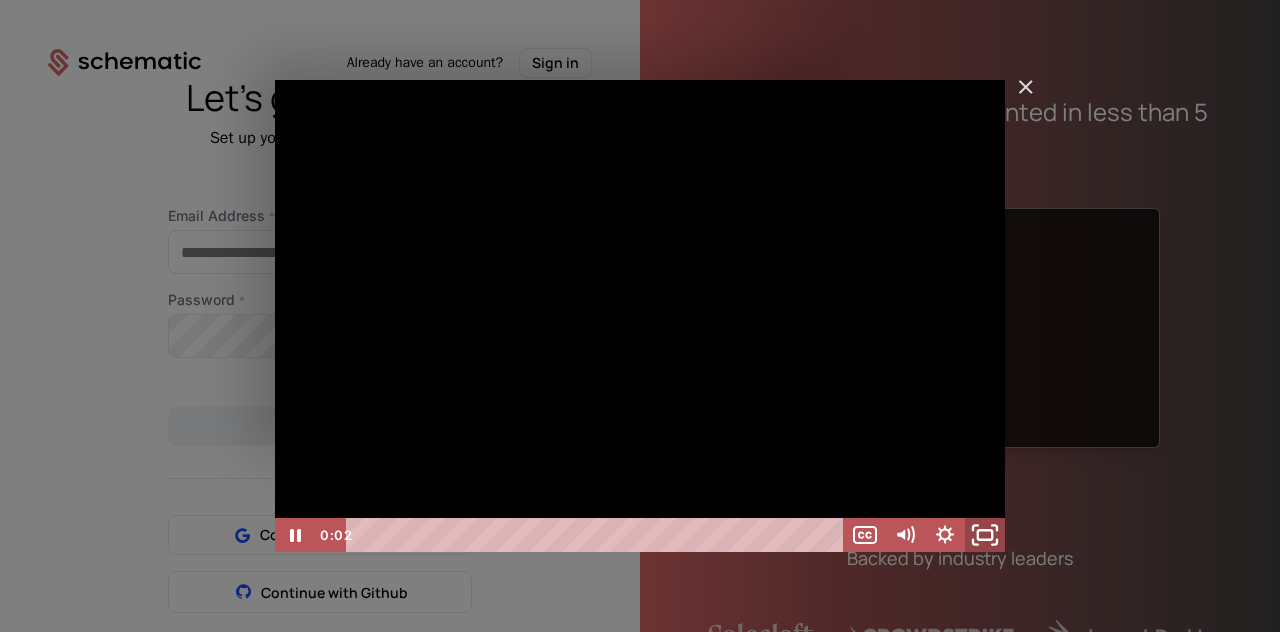 click 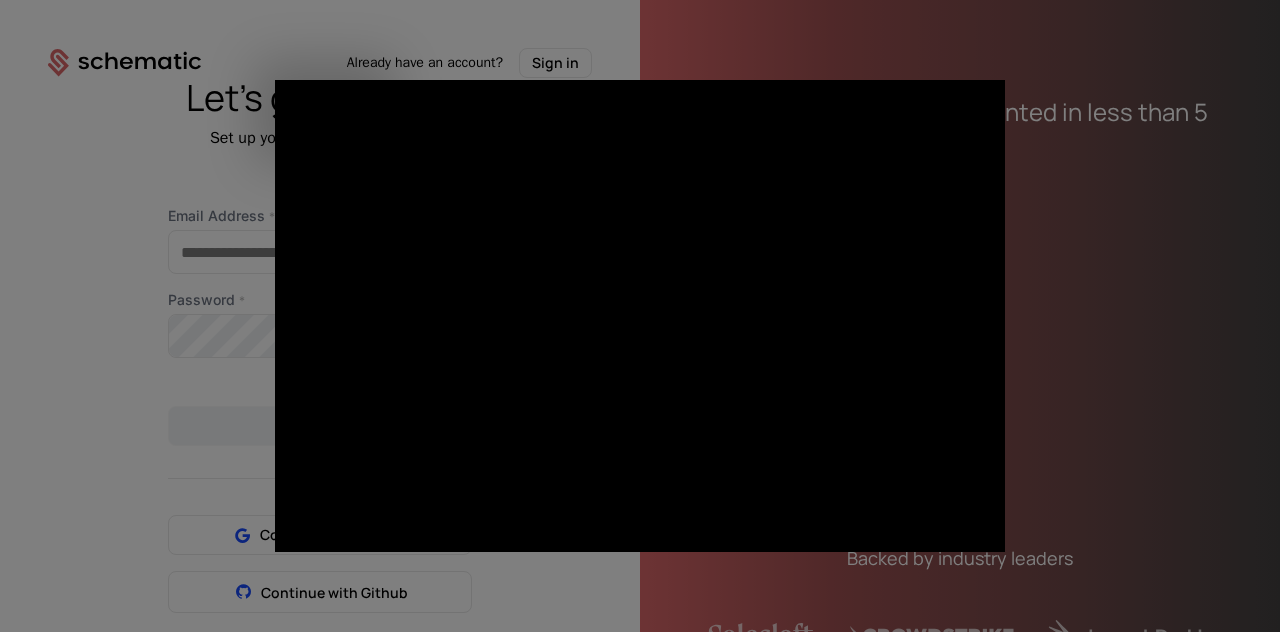 click at bounding box center (640, 316) 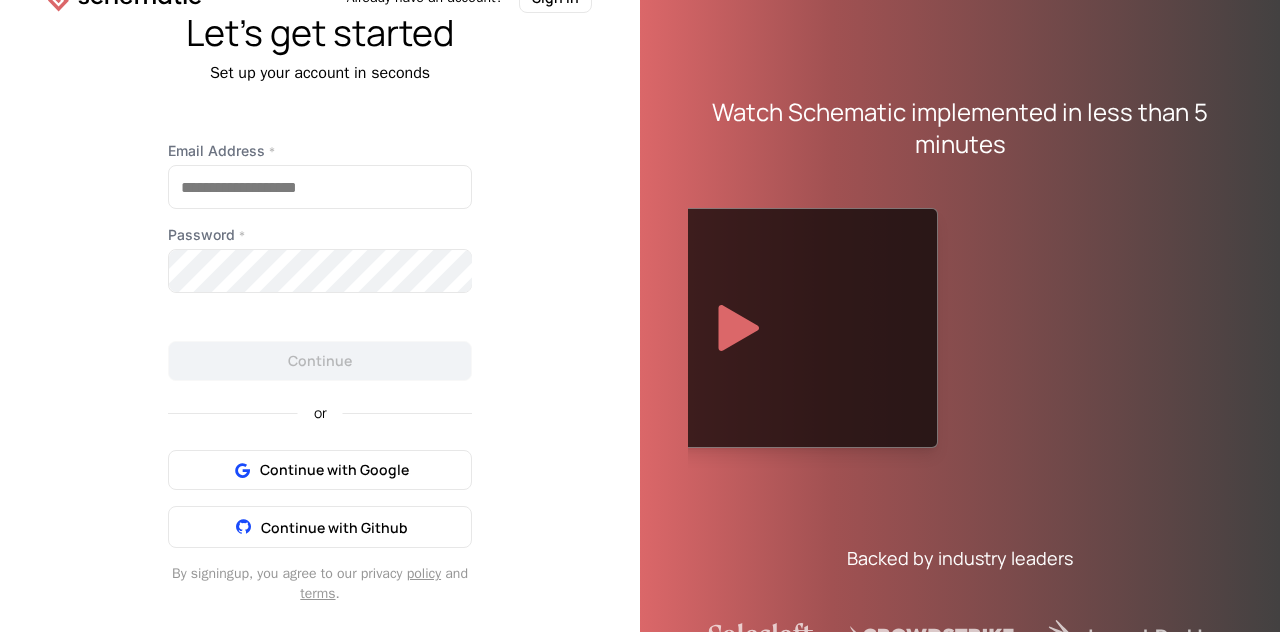 scroll, scrollTop: 0, scrollLeft: 0, axis: both 